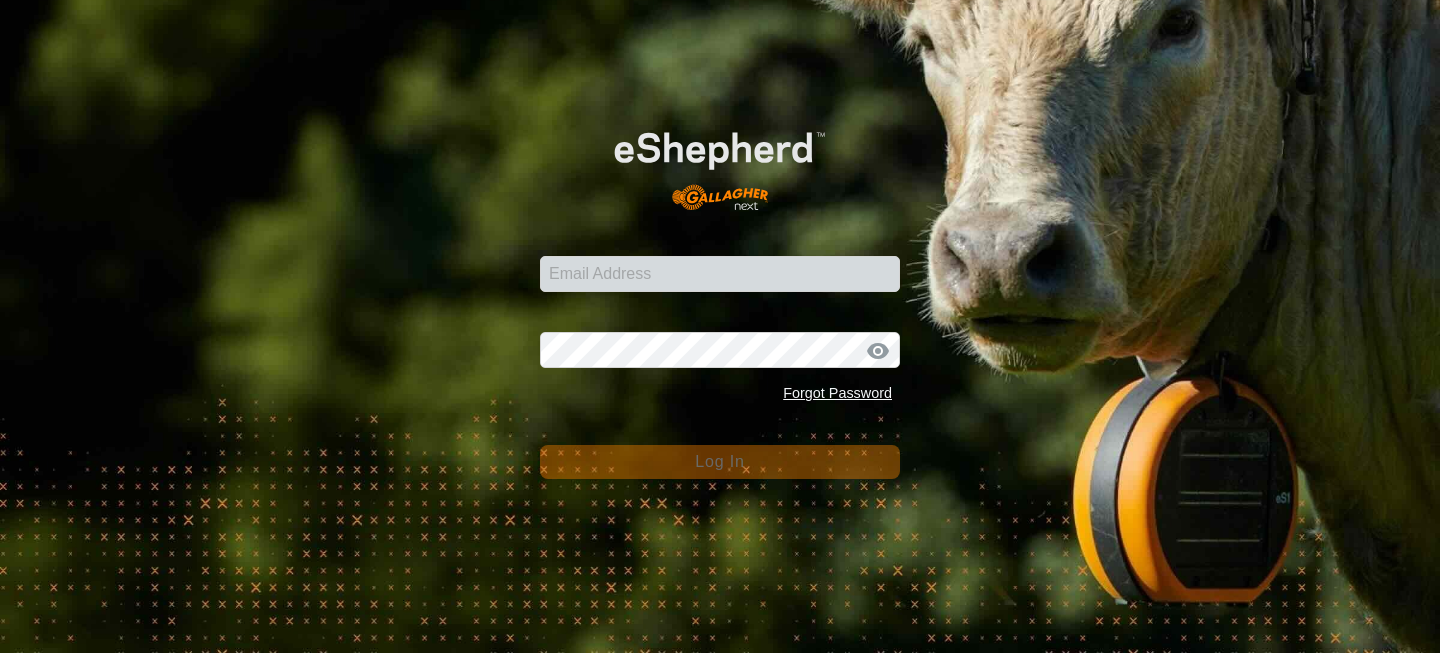 scroll, scrollTop: 0, scrollLeft: 0, axis: both 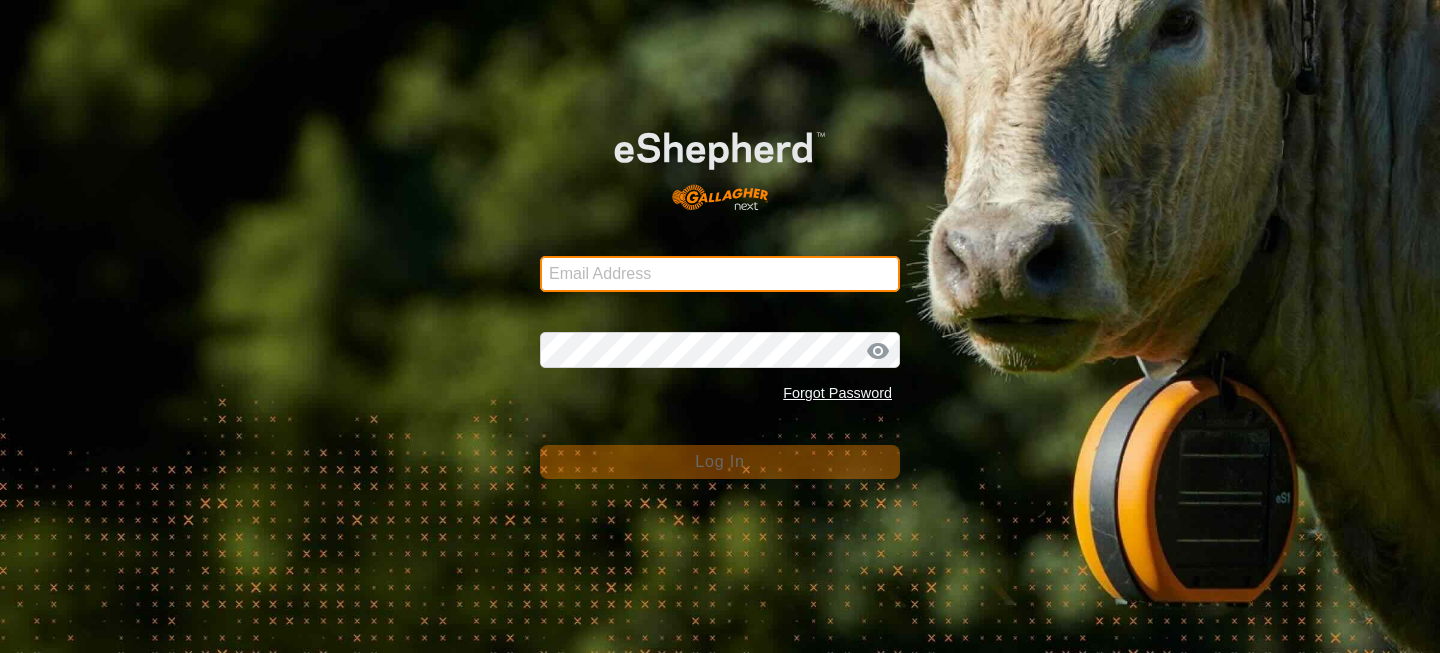 click on "Email Address" at bounding box center [720, 274] 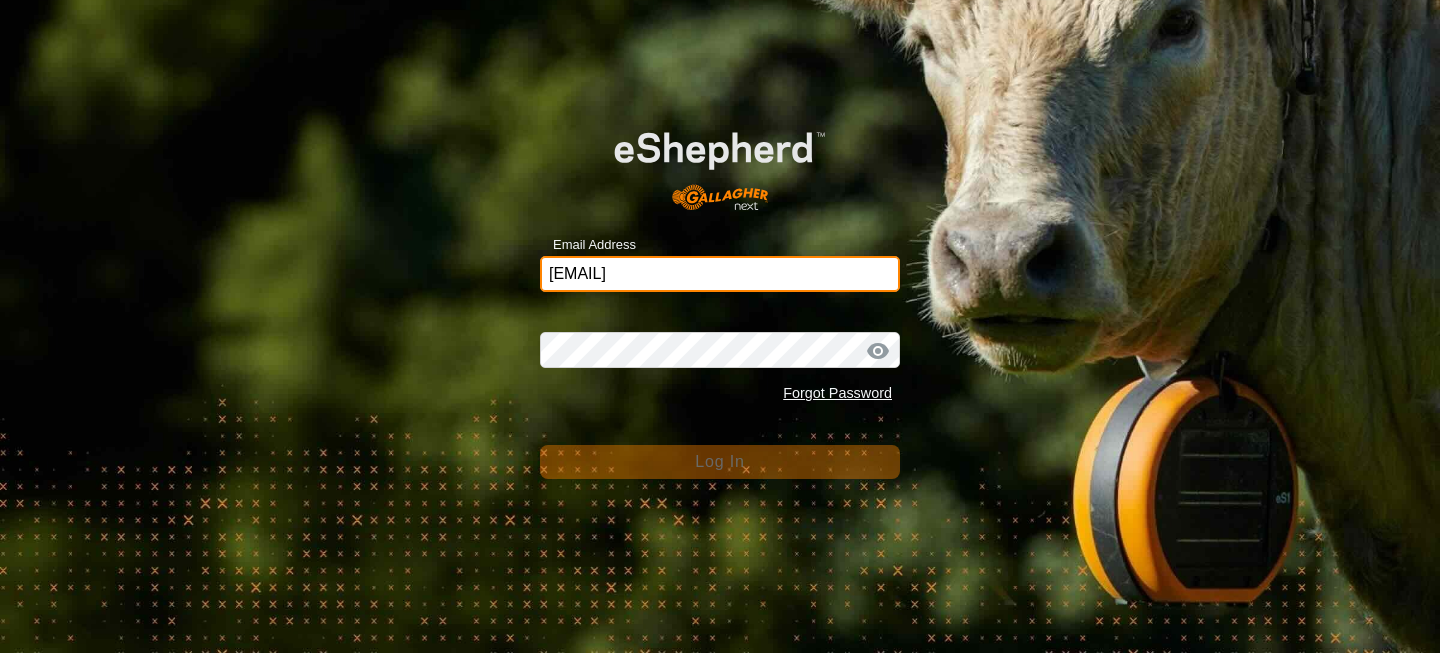 type on "[EMAIL]" 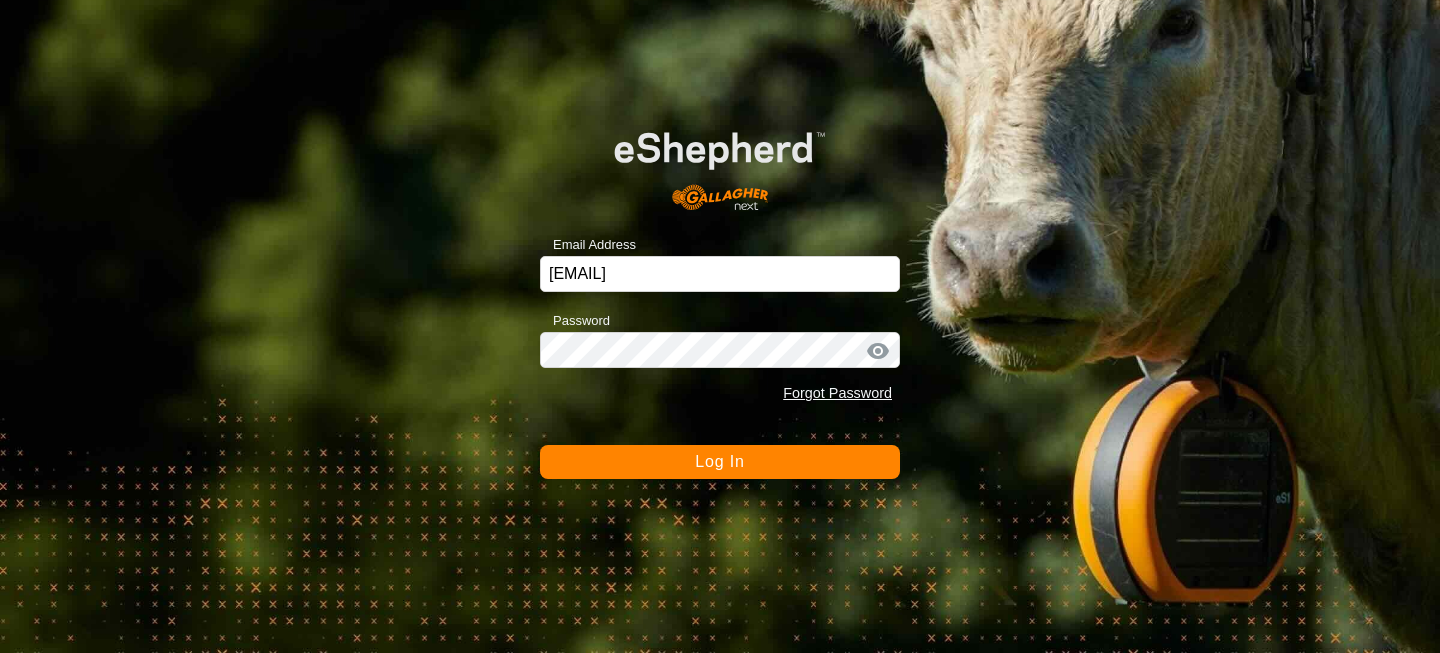 click 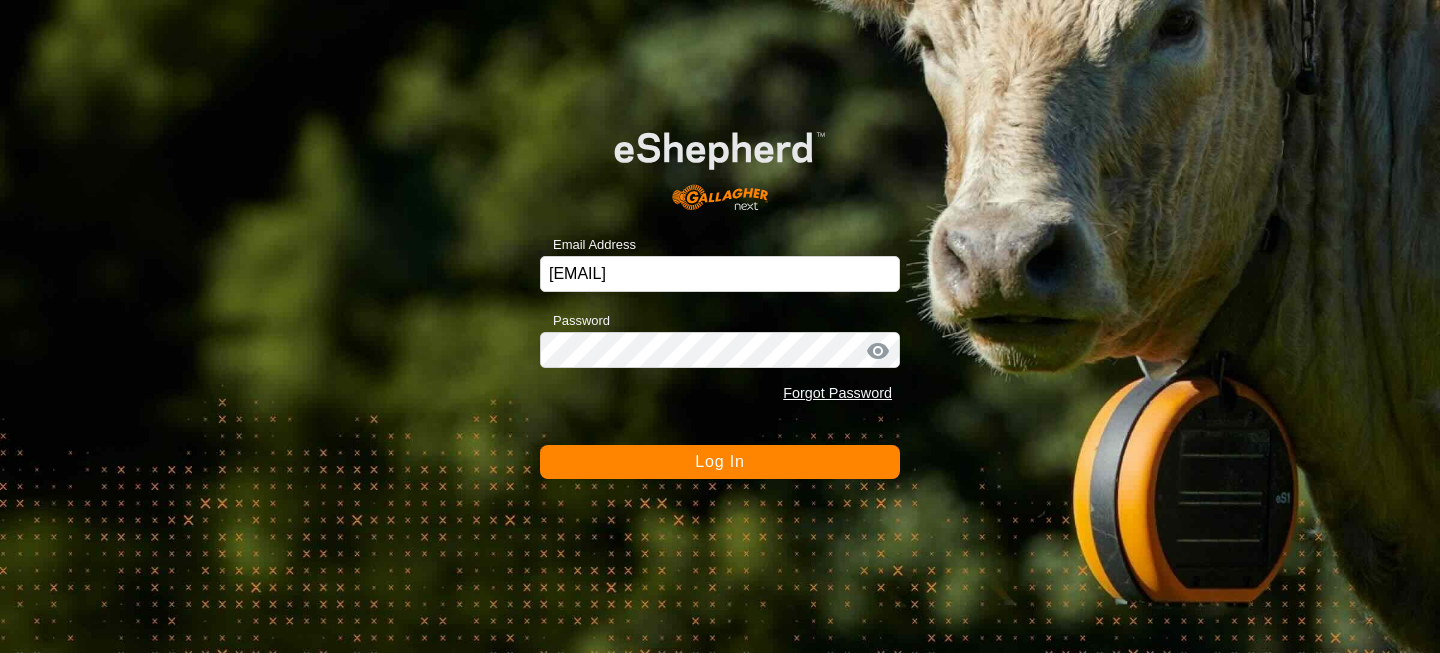 click 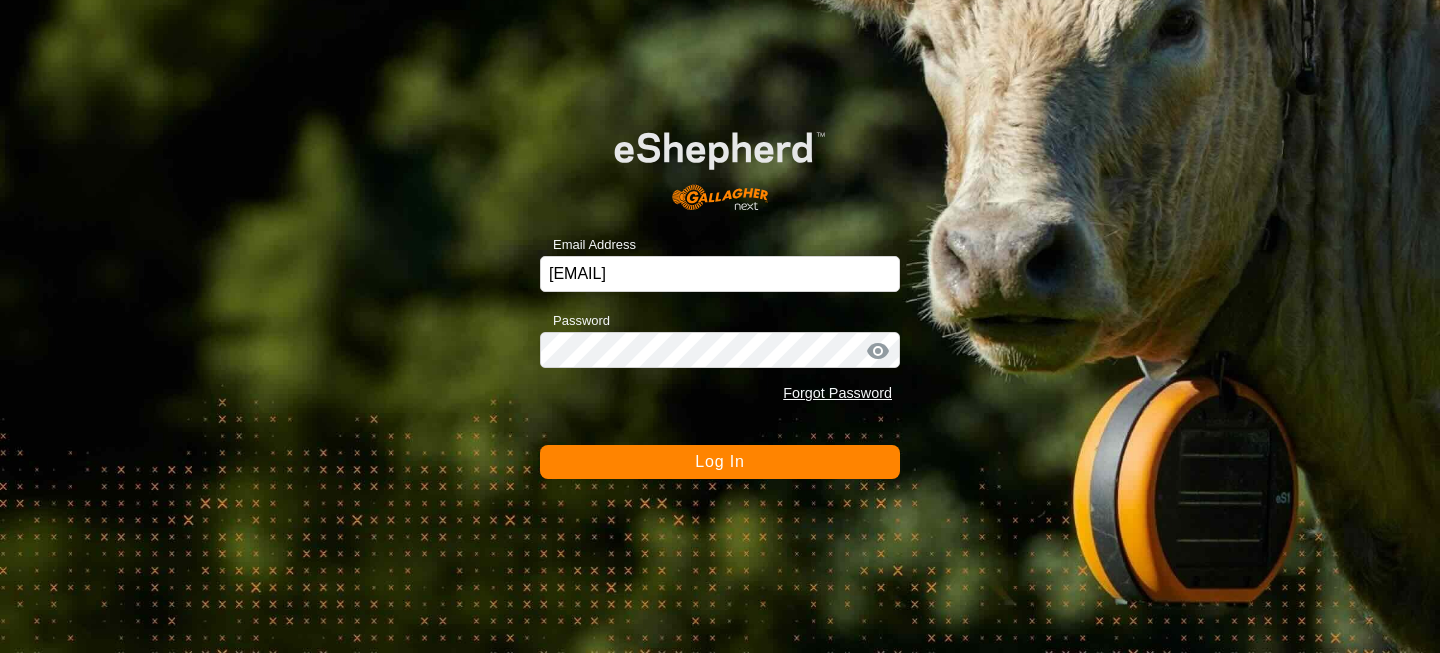 click 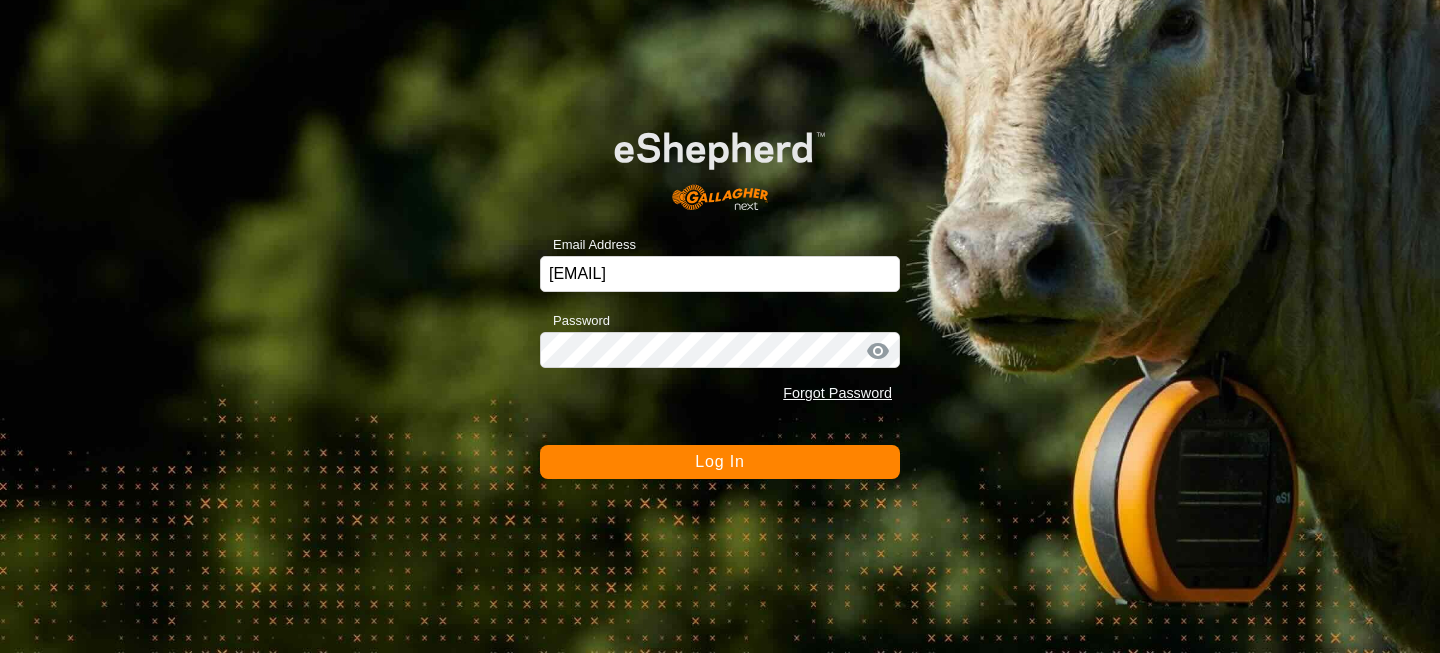 click on "Log In" 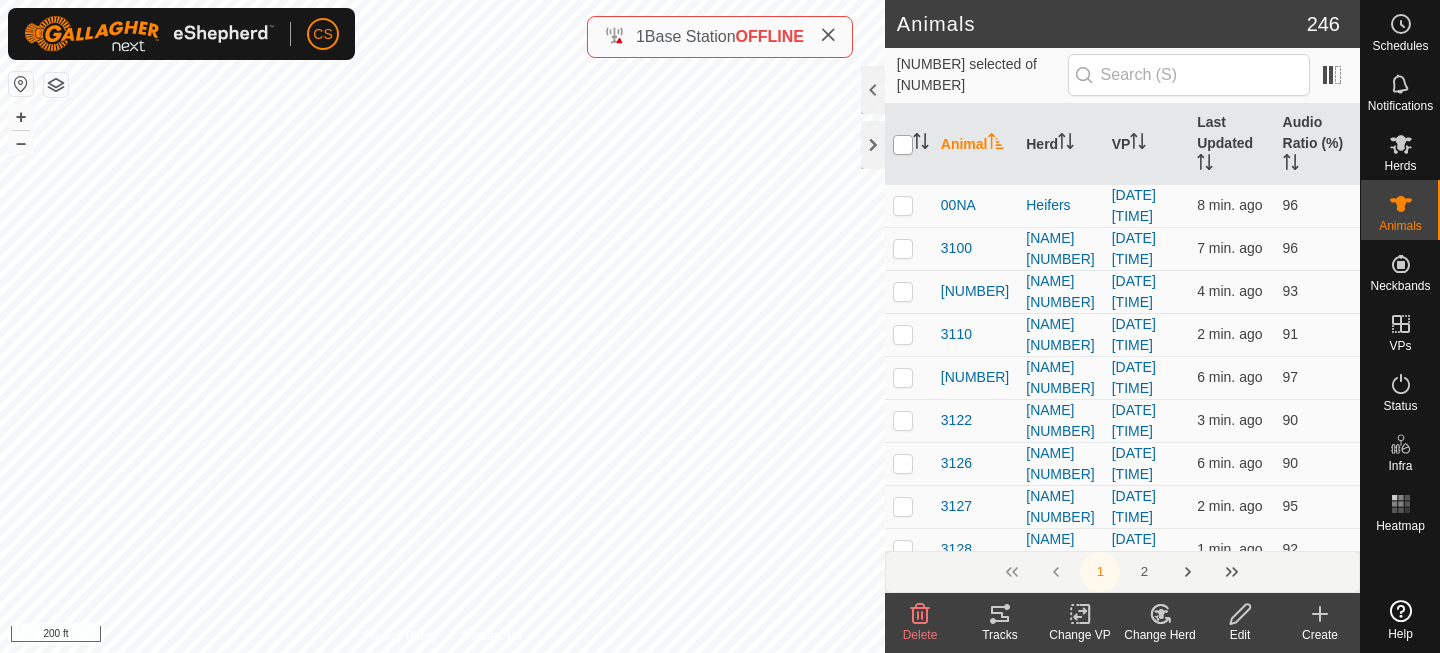 click at bounding box center [903, 145] 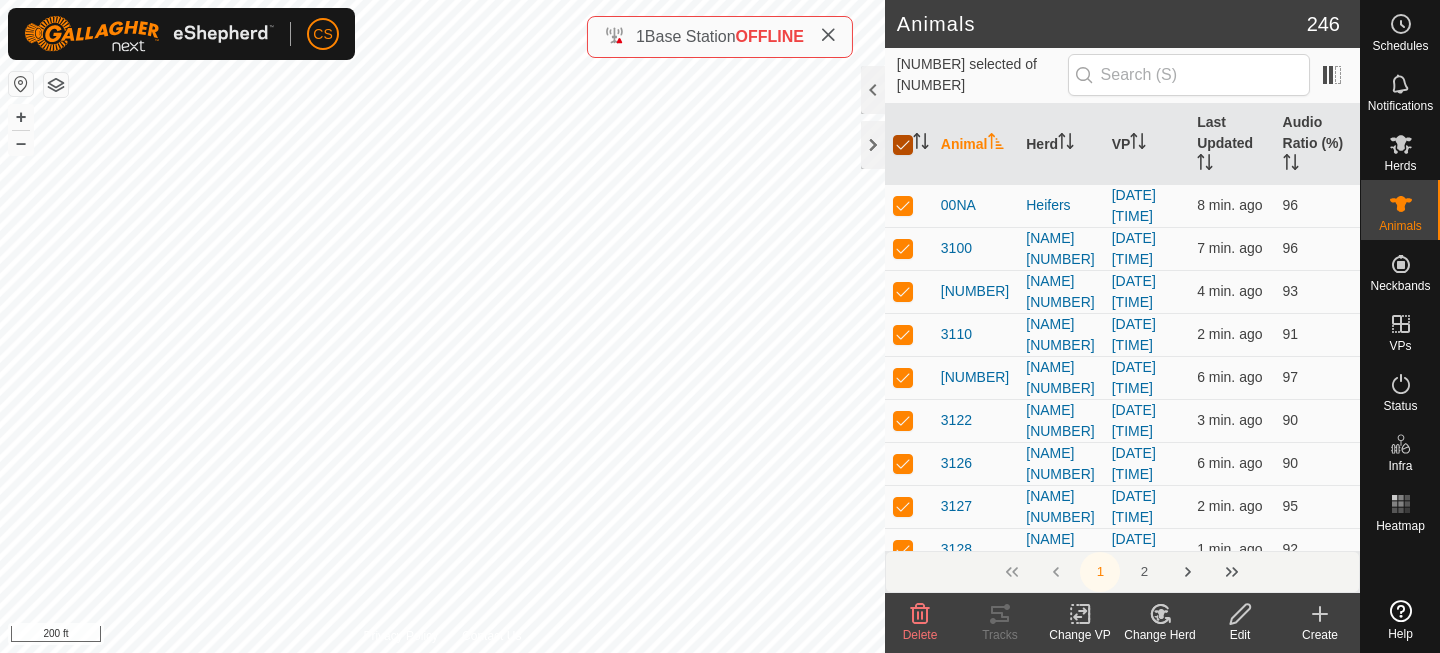 click at bounding box center (903, 145) 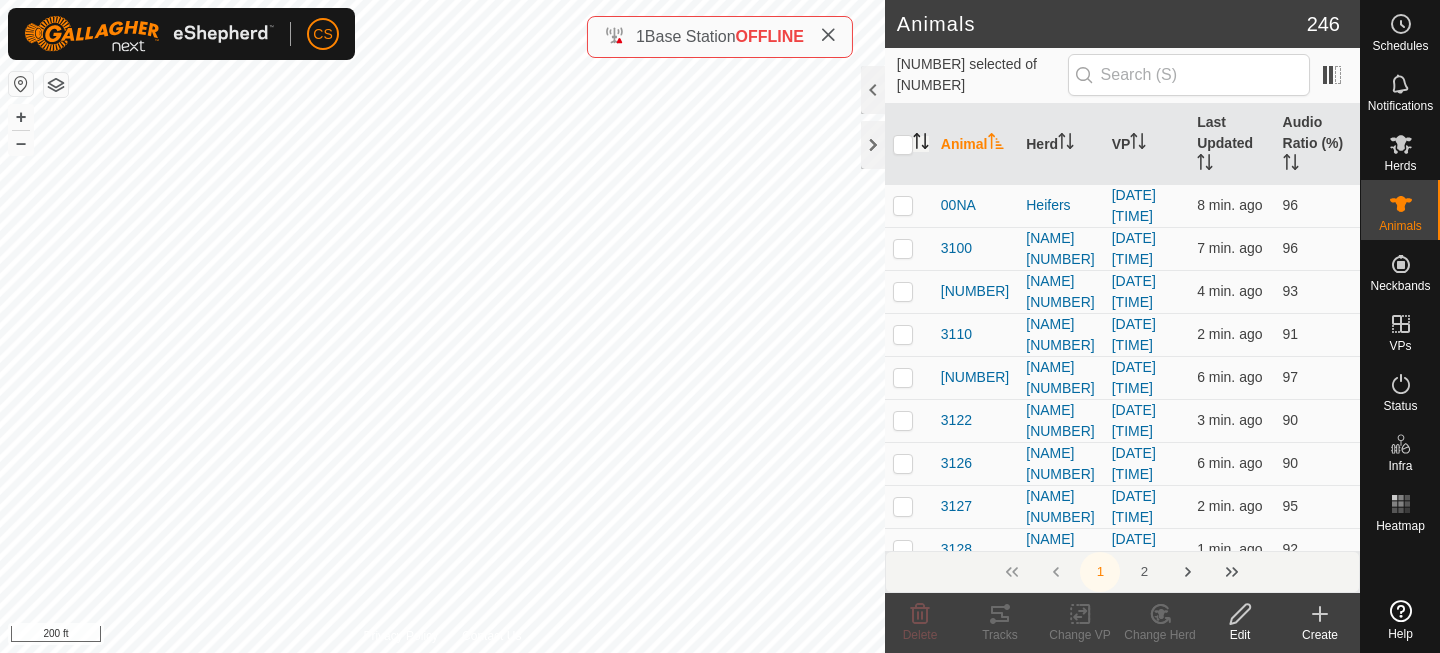click 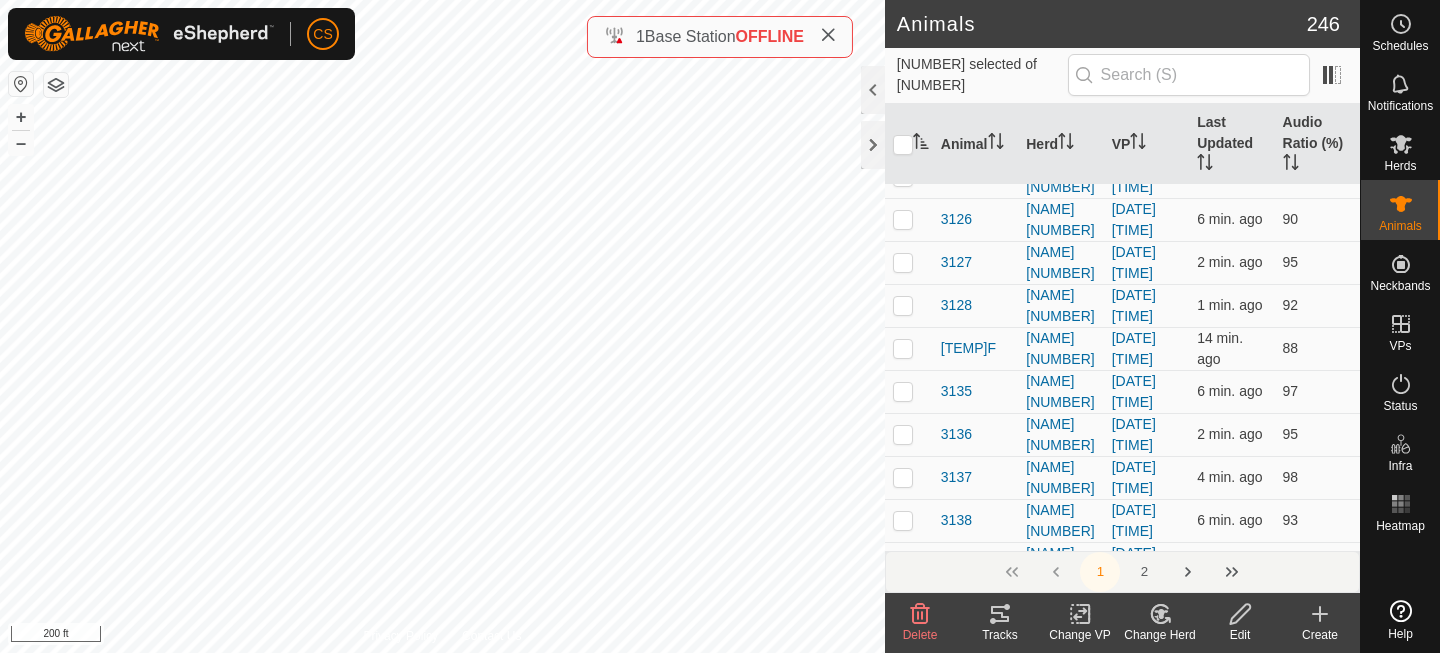 scroll, scrollTop: 0, scrollLeft: 0, axis: both 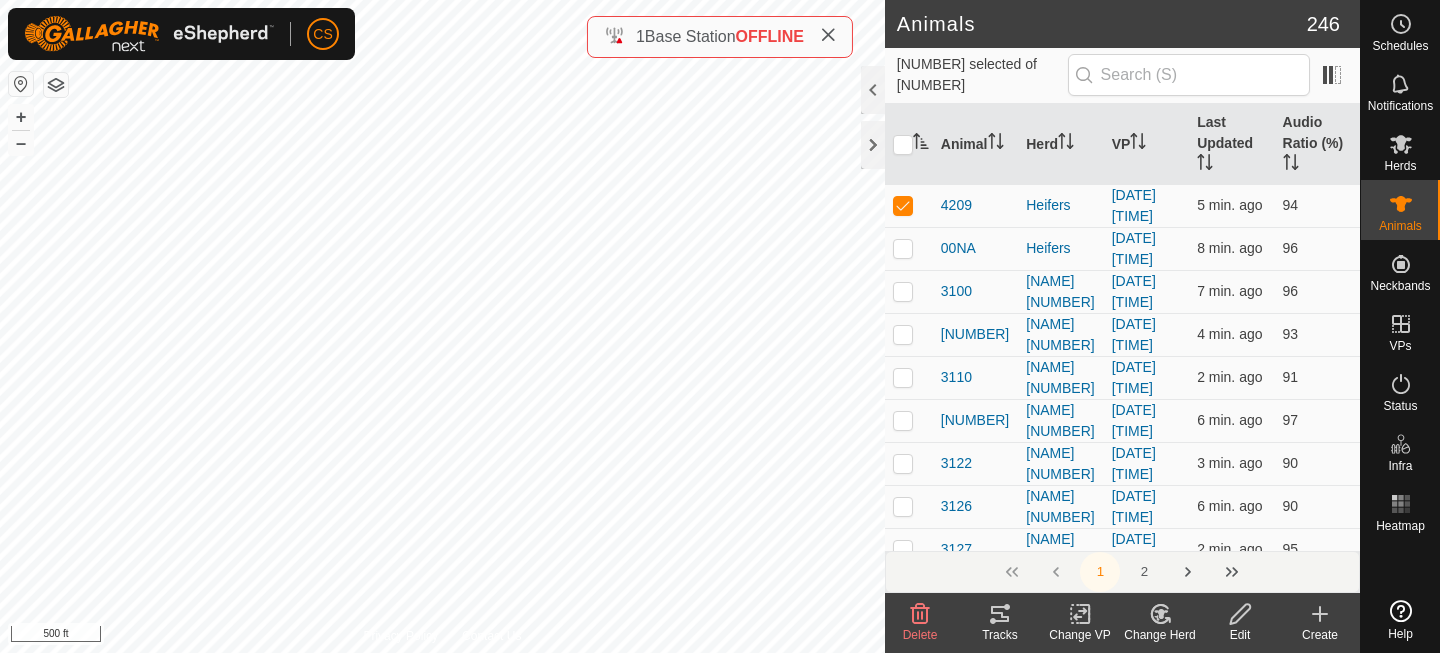 click 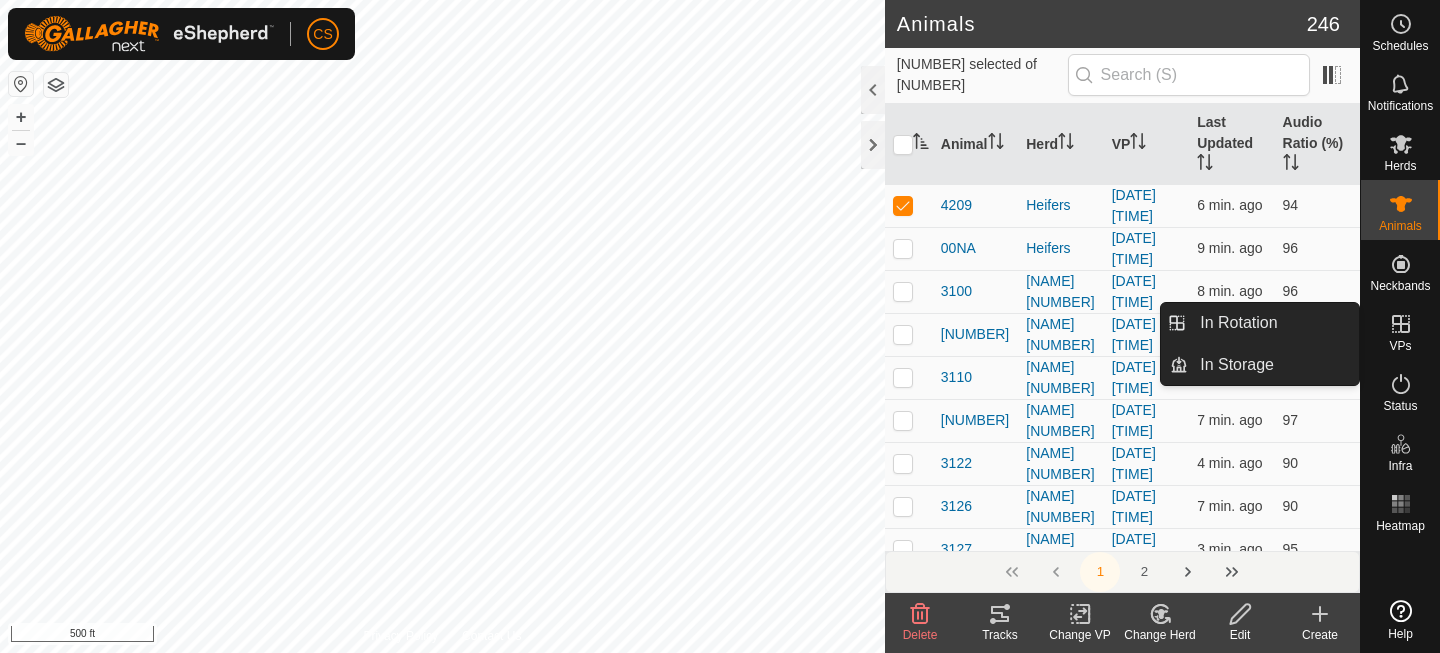 click 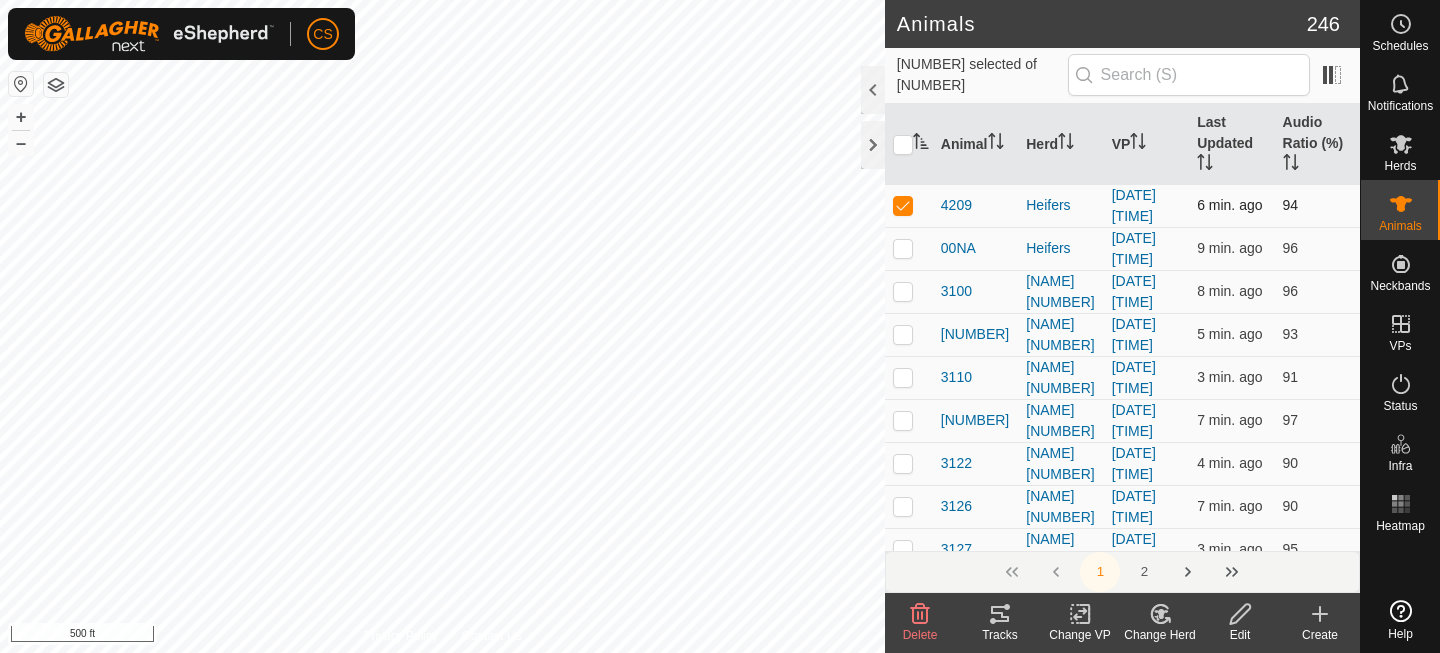 click at bounding box center (903, 205) 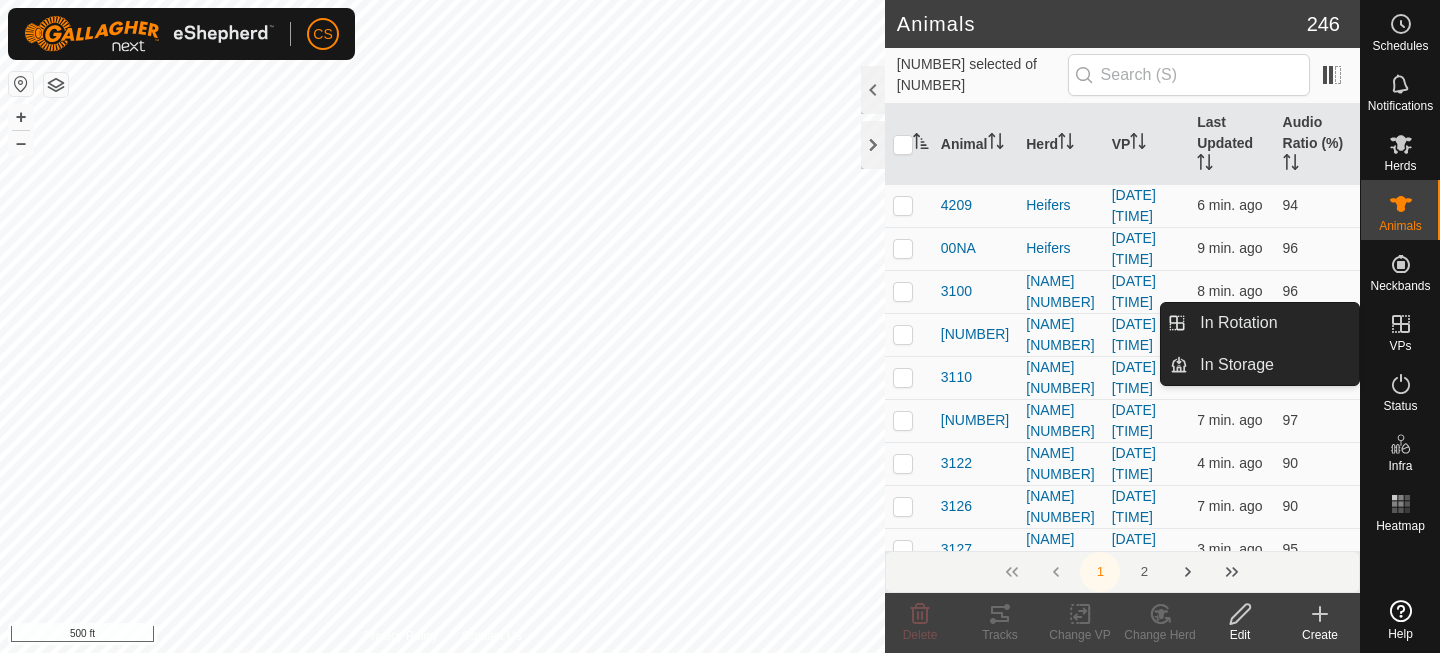 click 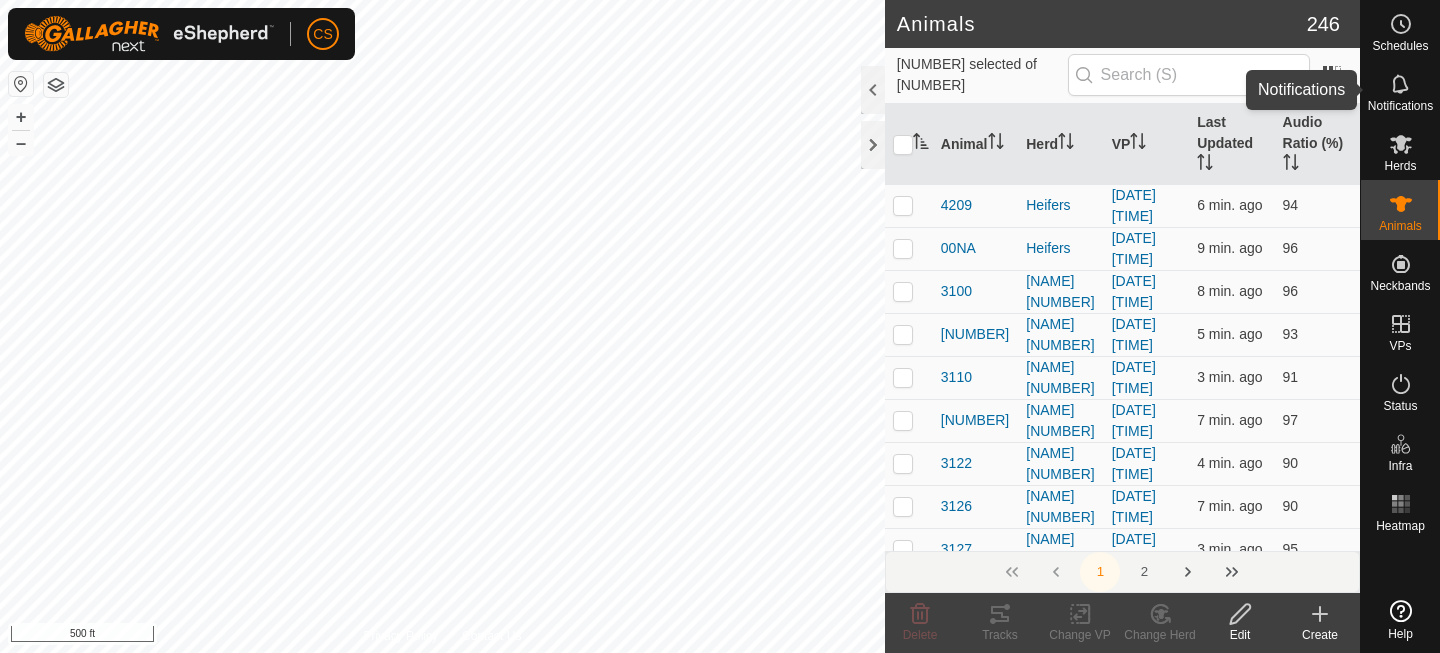 click on "Notifications" at bounding box center [1400, 106] 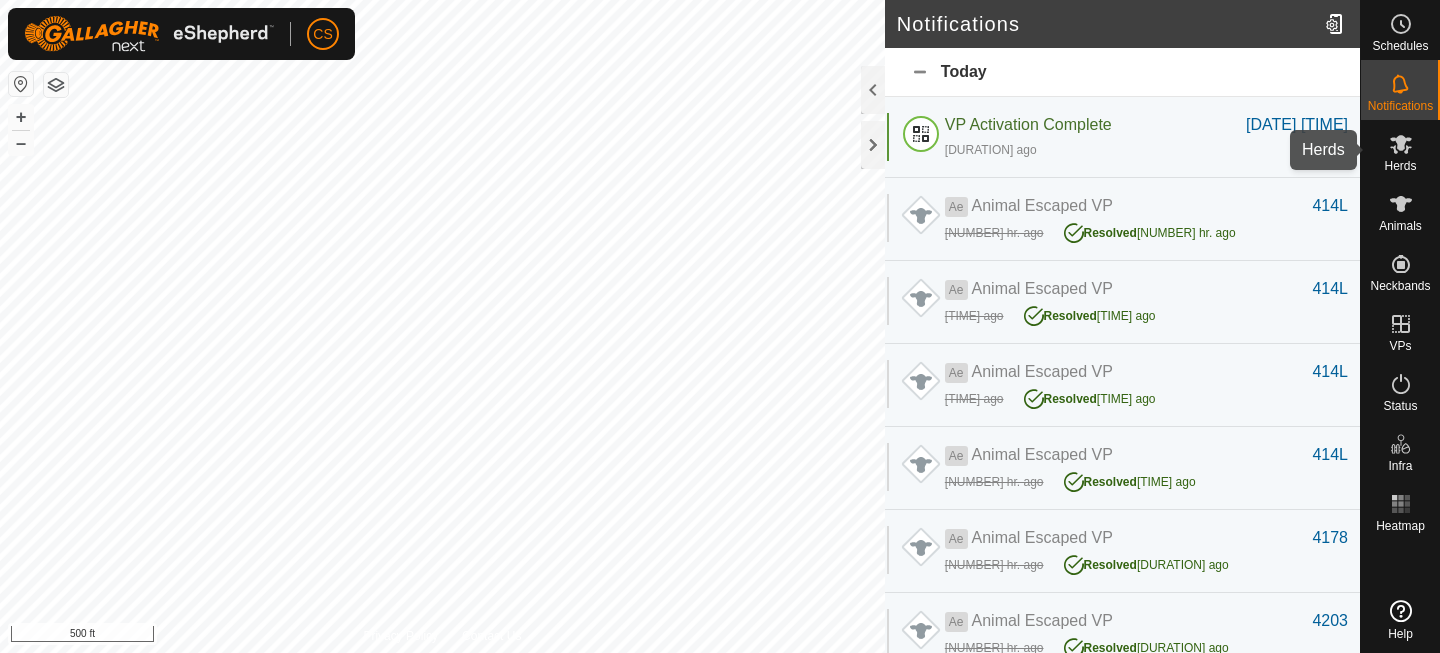 click 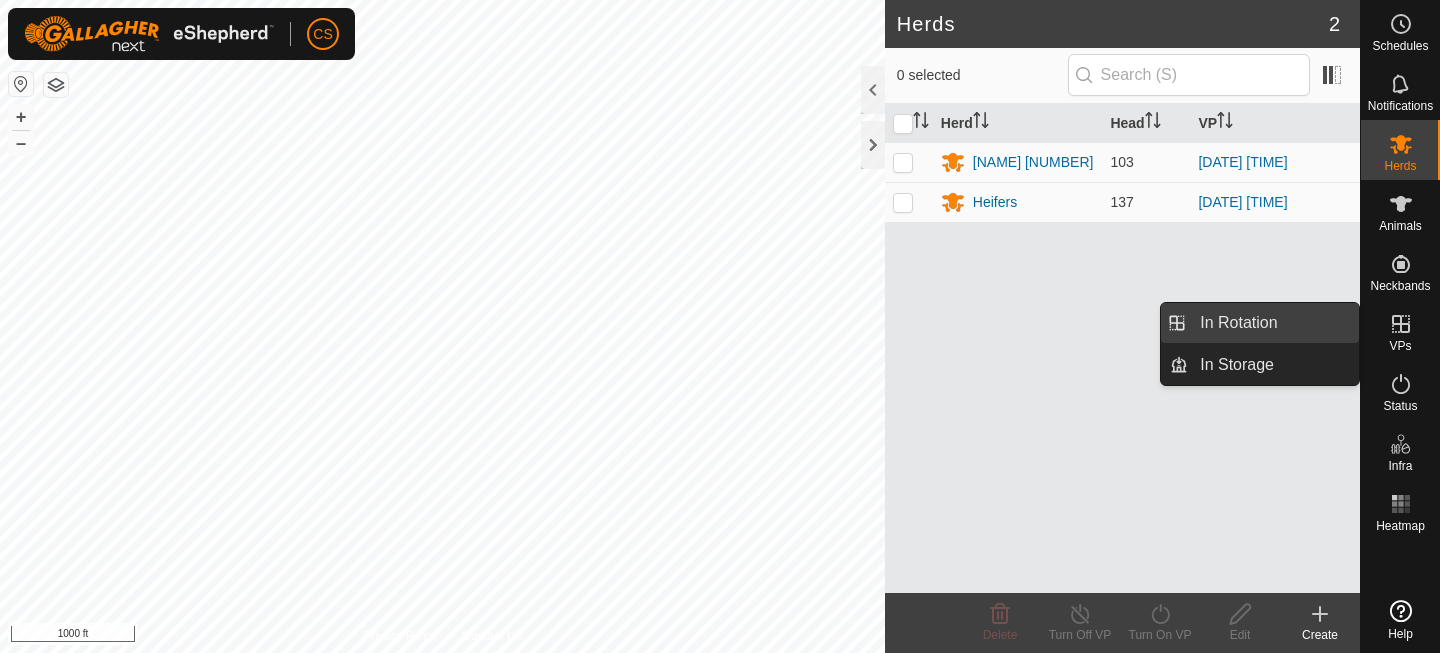 click on "In Rotation" at bounding box center [1273, 323] 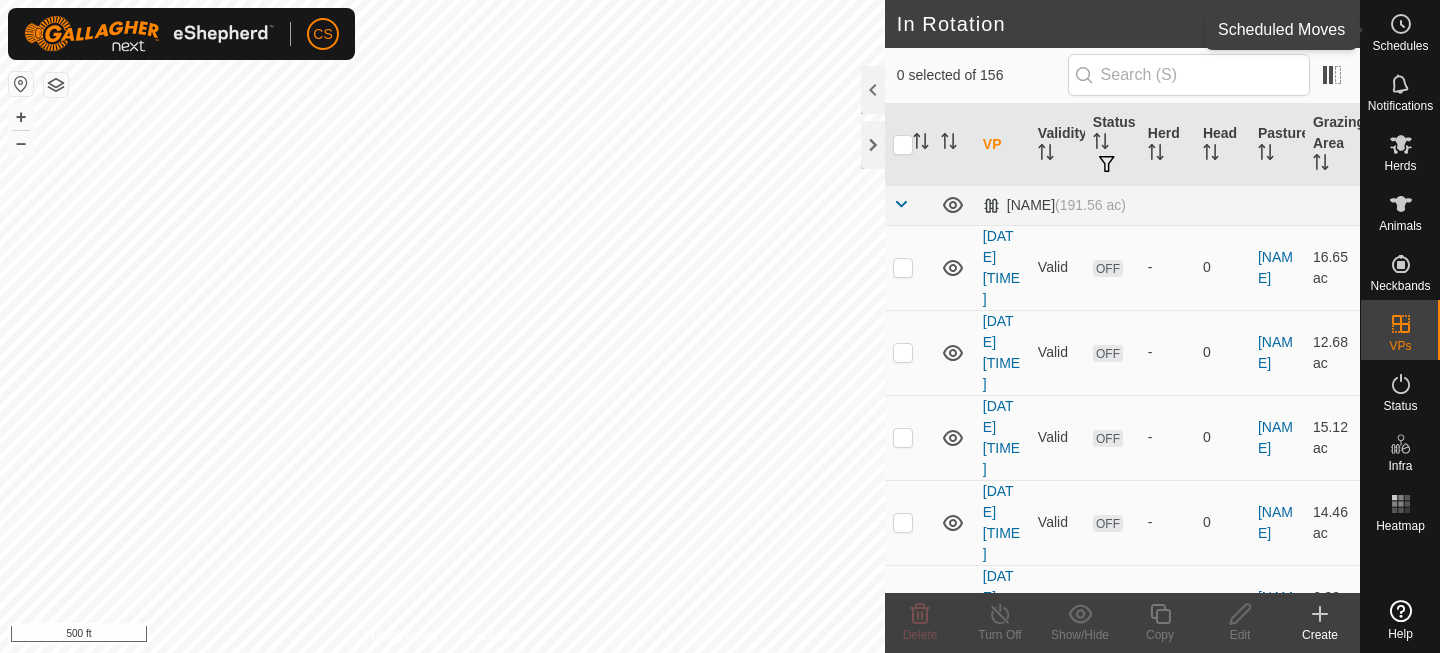 click on "Schedules" at bounding box center [1400, 46] 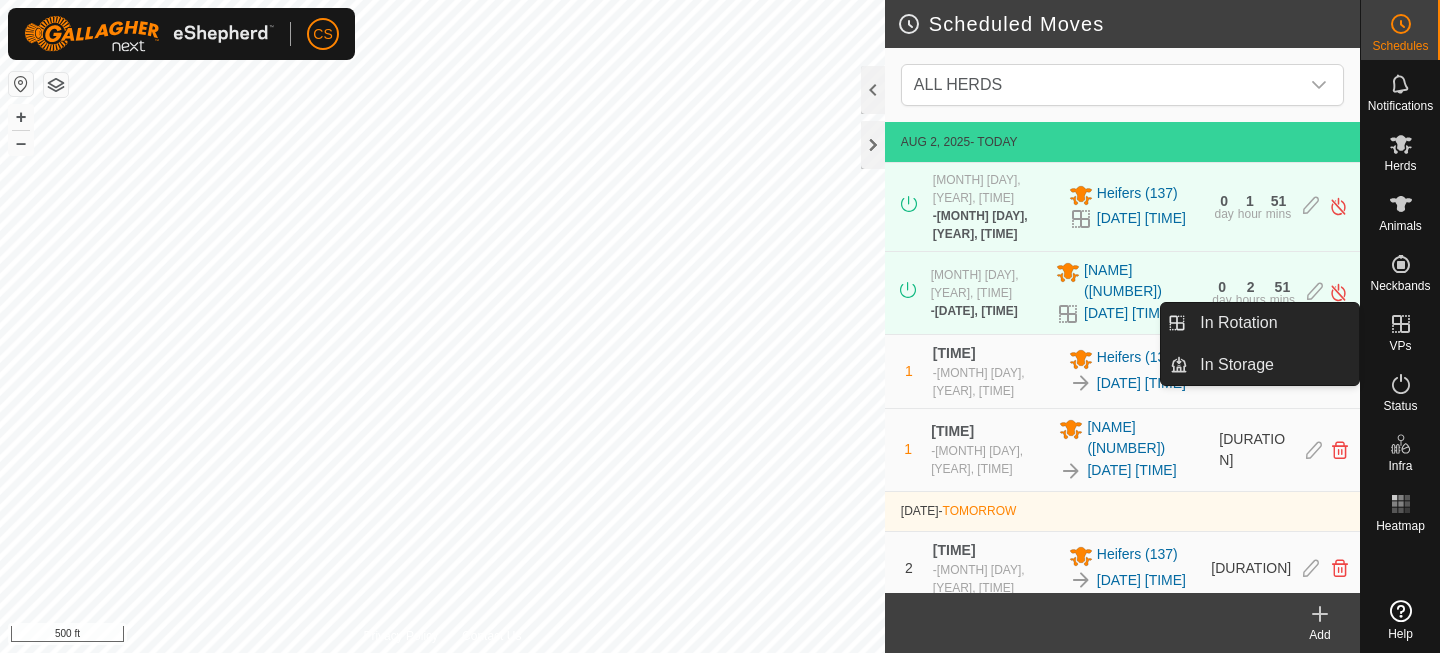click at bounding box center [1401, 324] 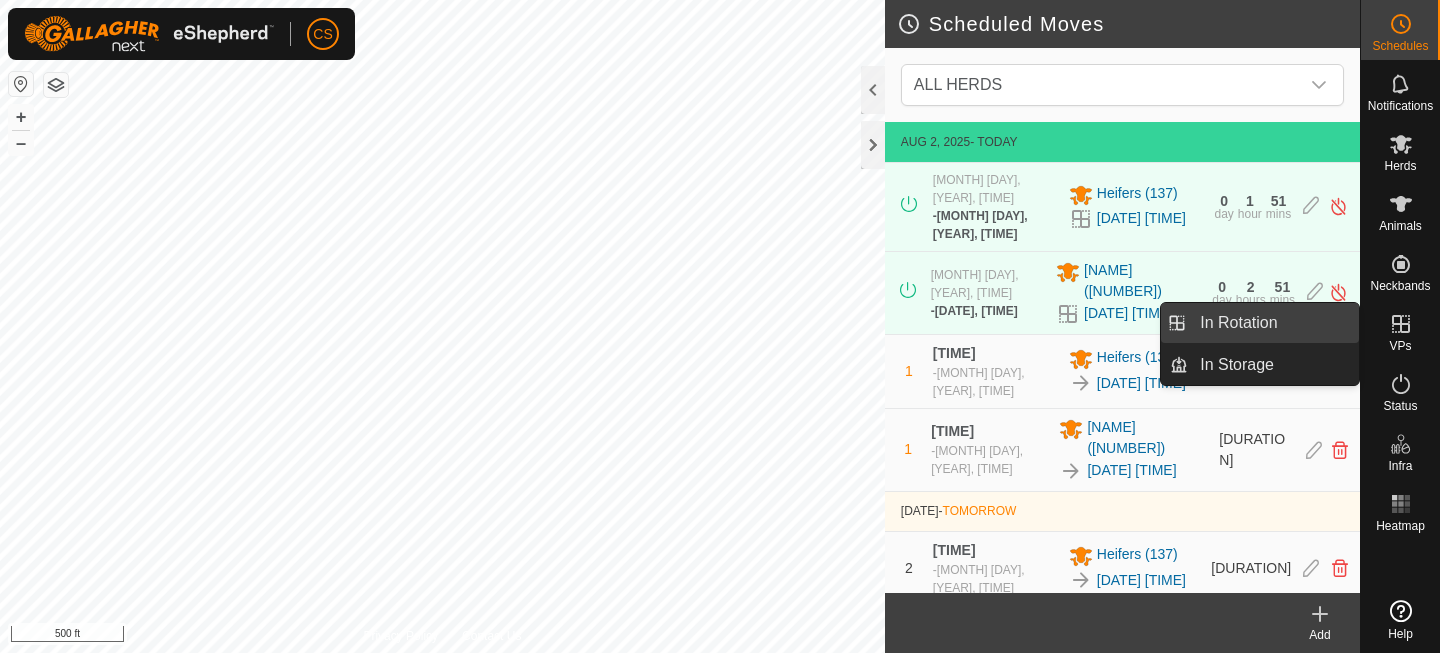 click on "In Rotation" at bounding box center (1273, 323) 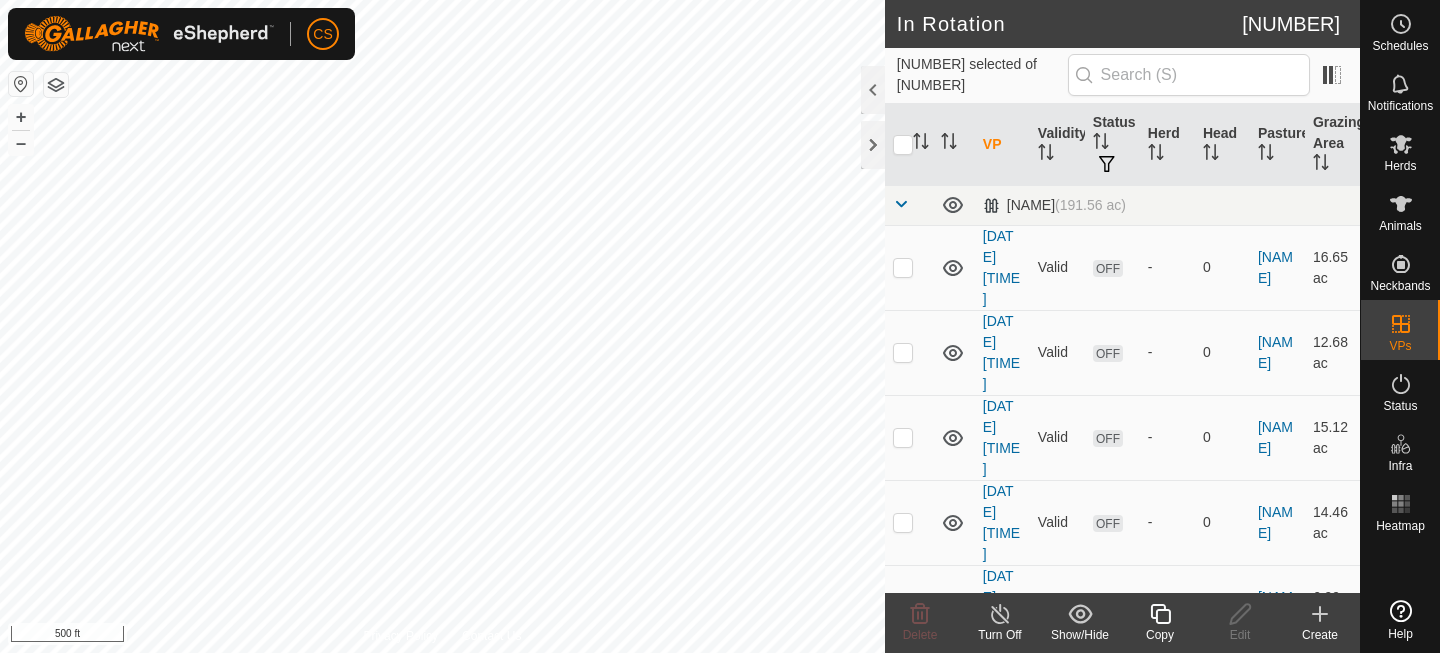 click 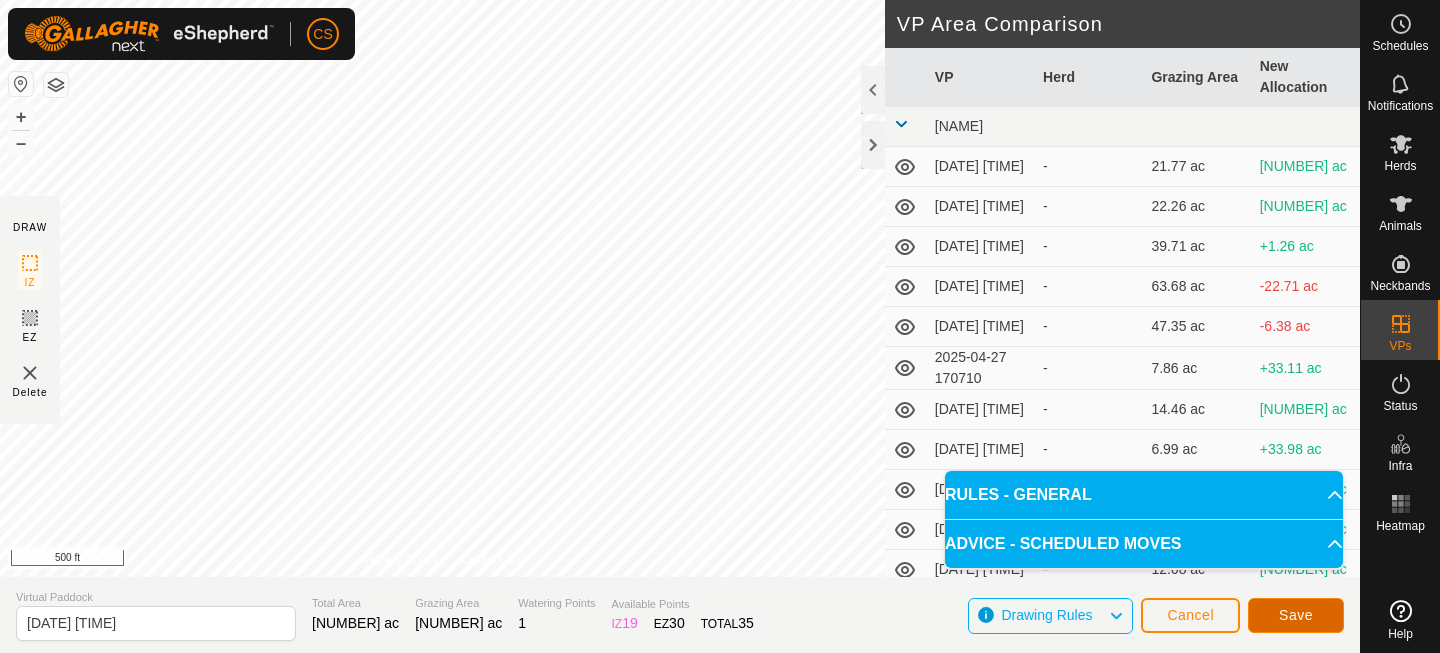 click on "Save" 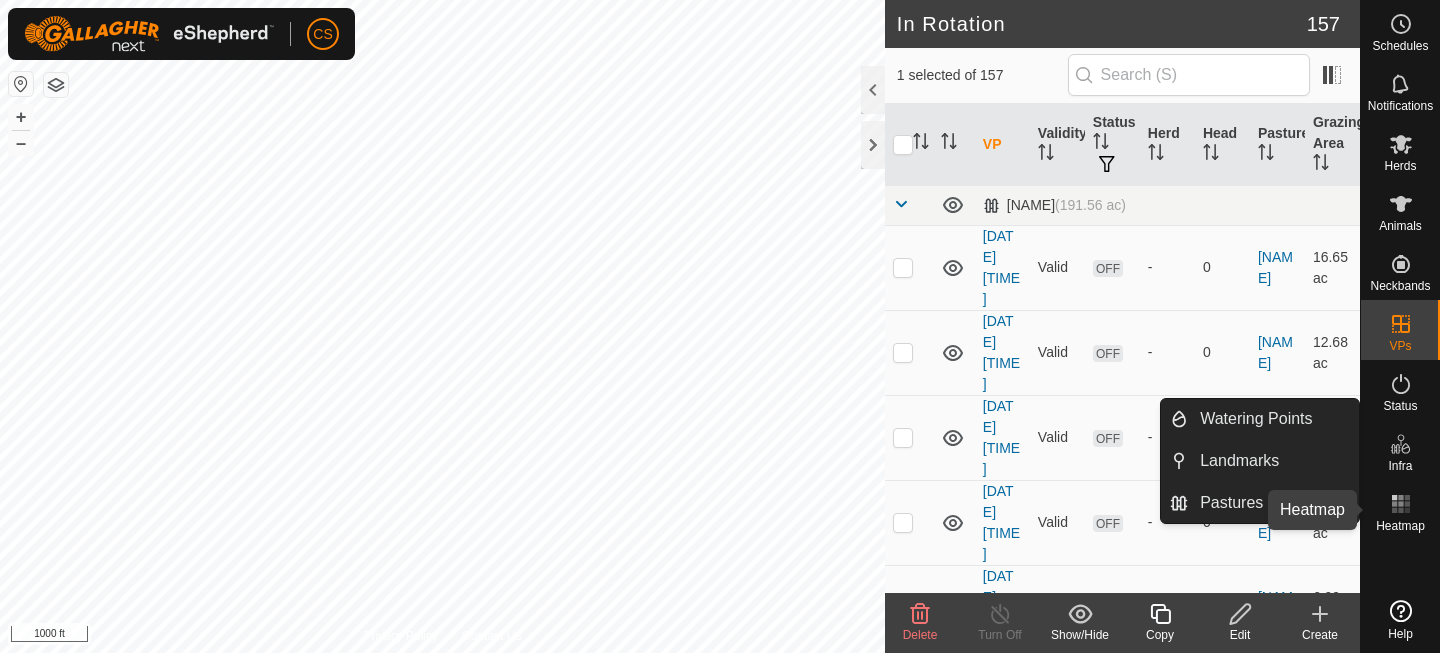 click 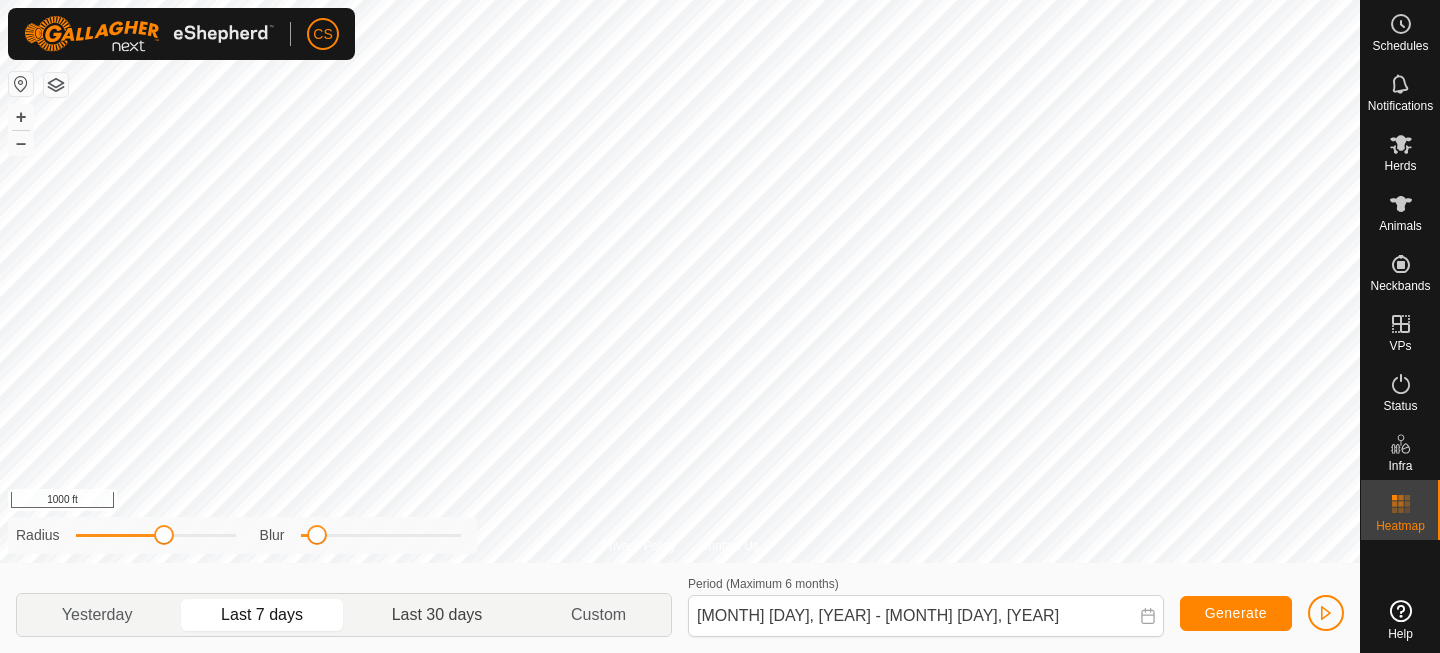 click on "Last 30 days" 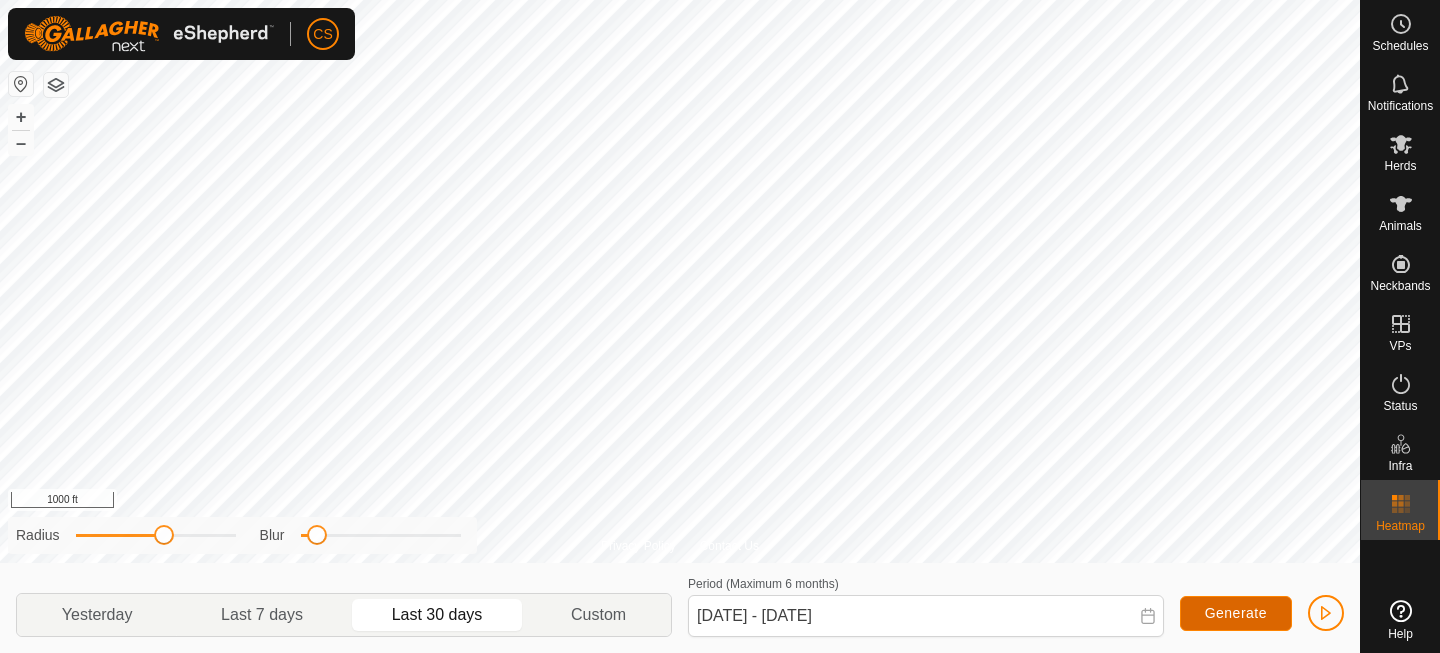 click on "Generate" 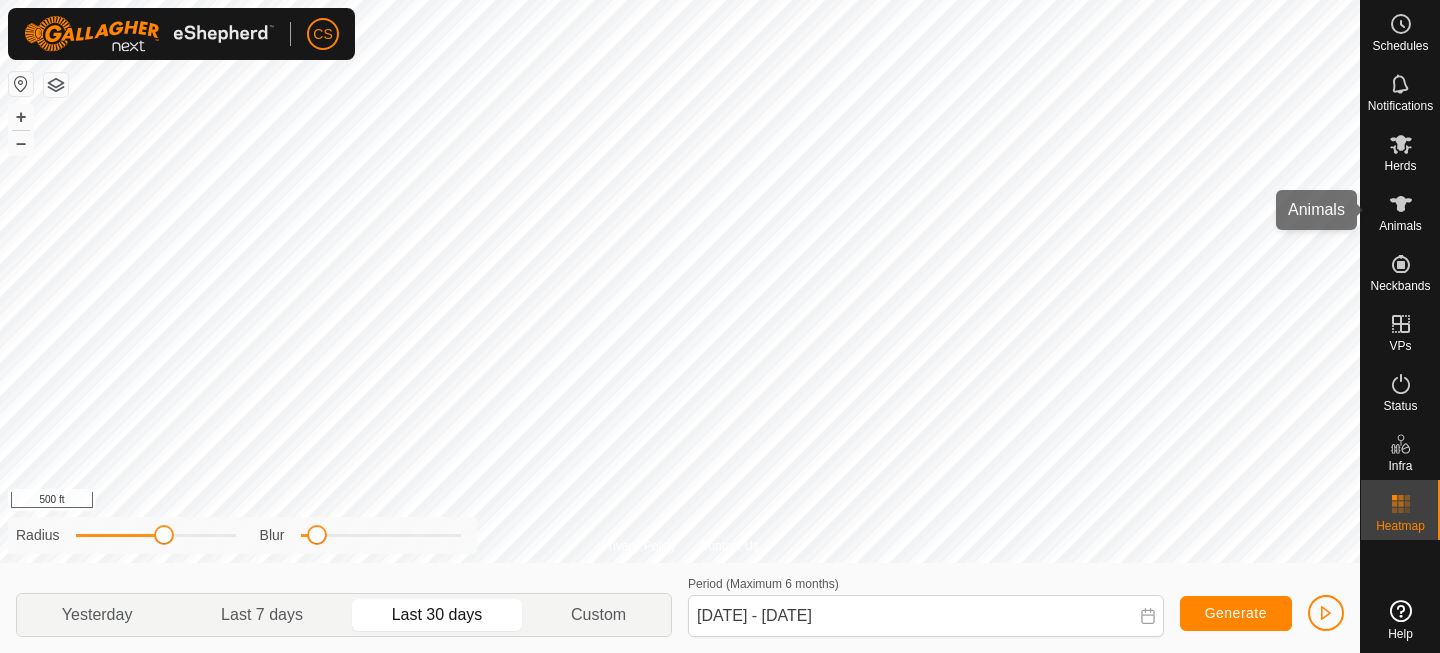 click 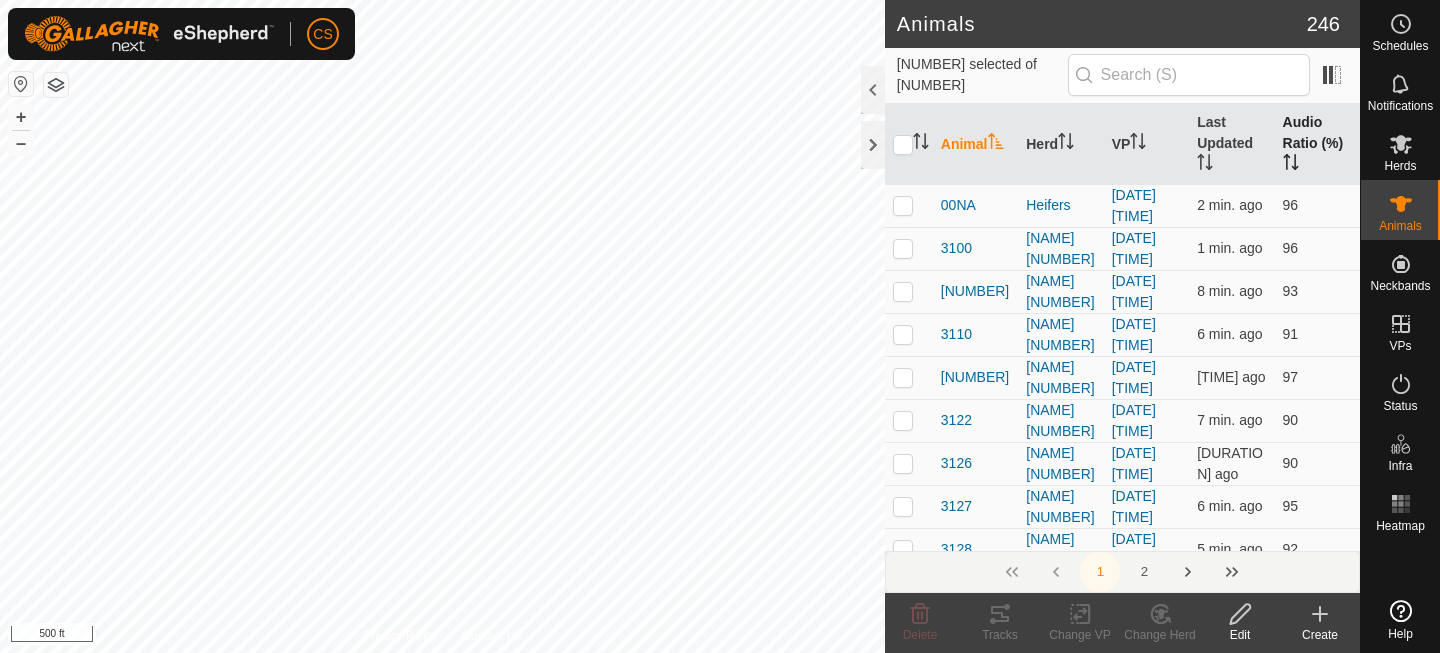 click on "Audio Ratio (%)" at bounding box center (1317, 144) 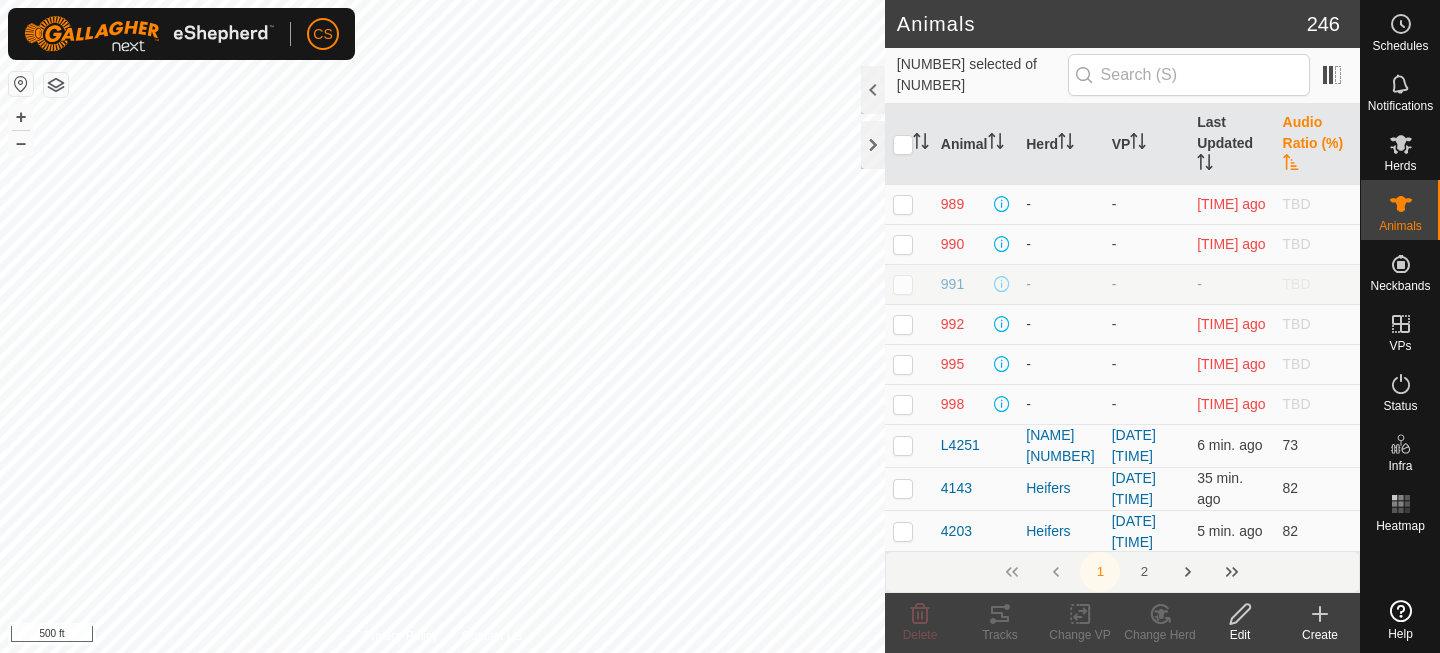 click on "Audio Ratio (%)" at bounding box center [1317, 144] 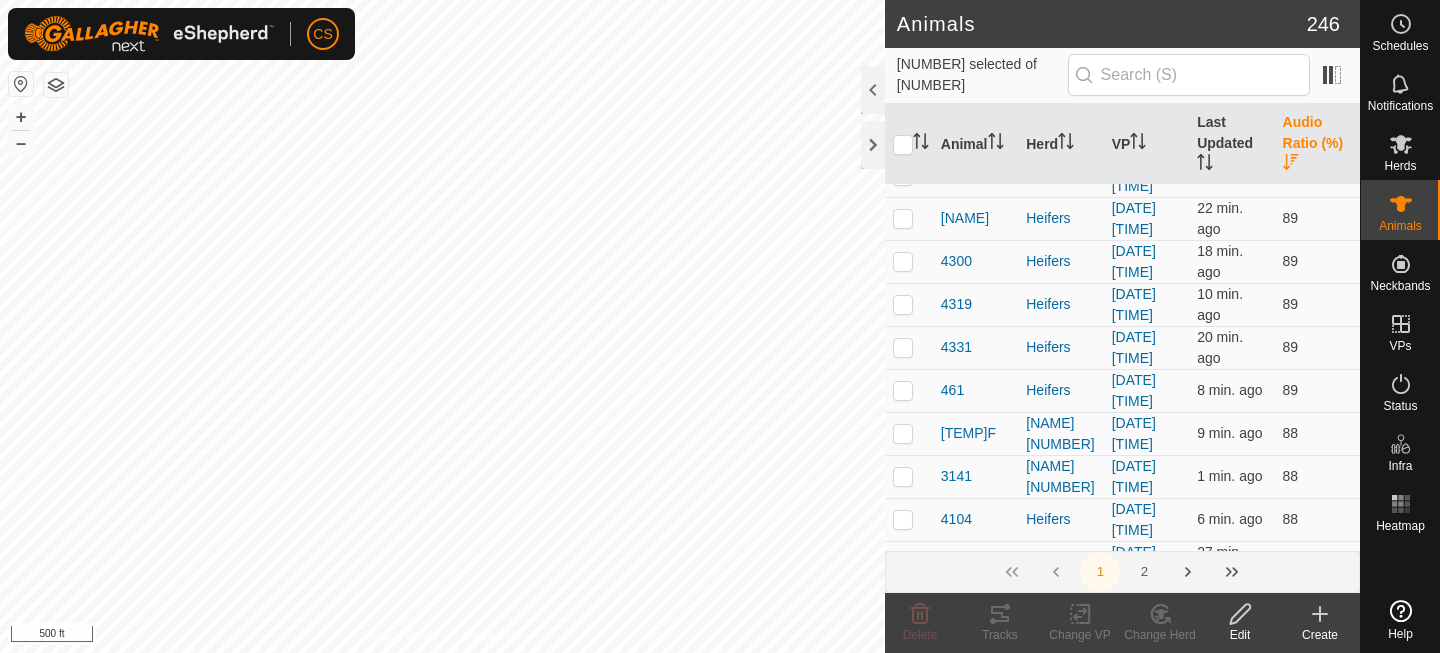 scroll, scrollTop: 8233, scrollLeft: 0, axis: vertical 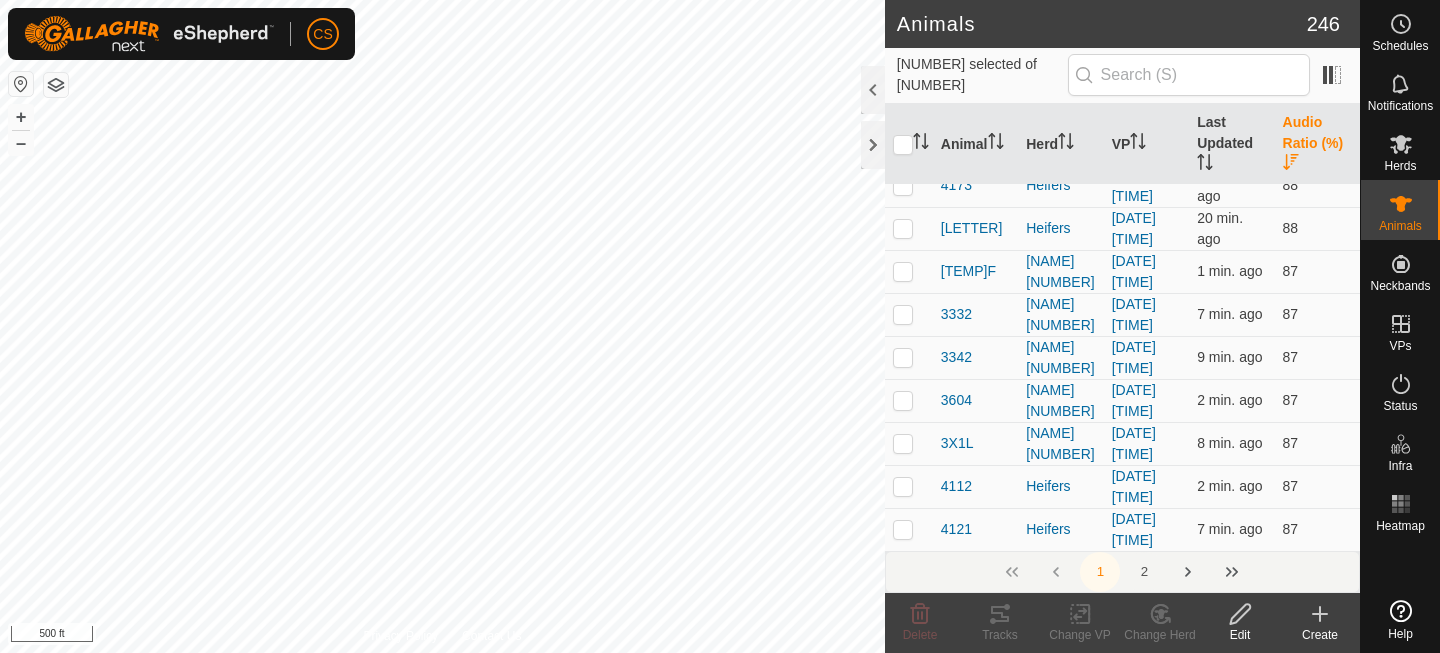 click on "2" at bounding box center [1144, 572] 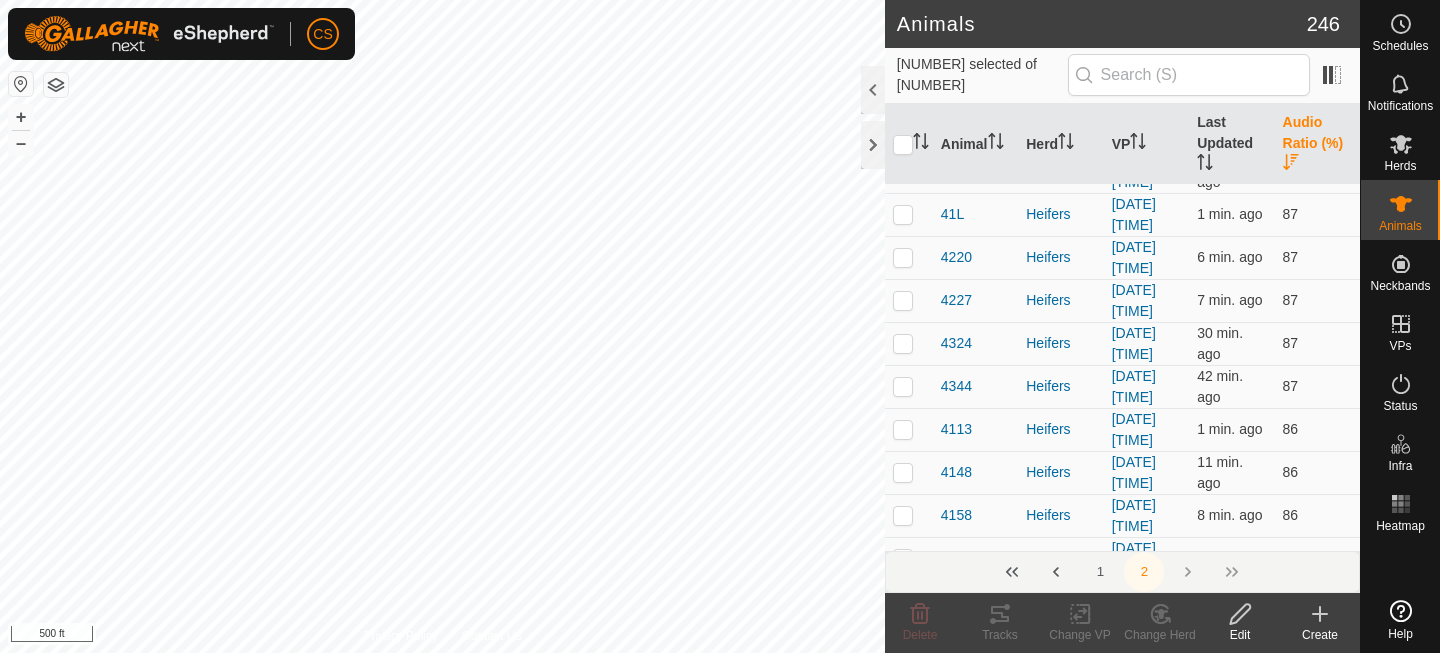scroll, scrollTop: 0, scrollLeft: 0, axis: both 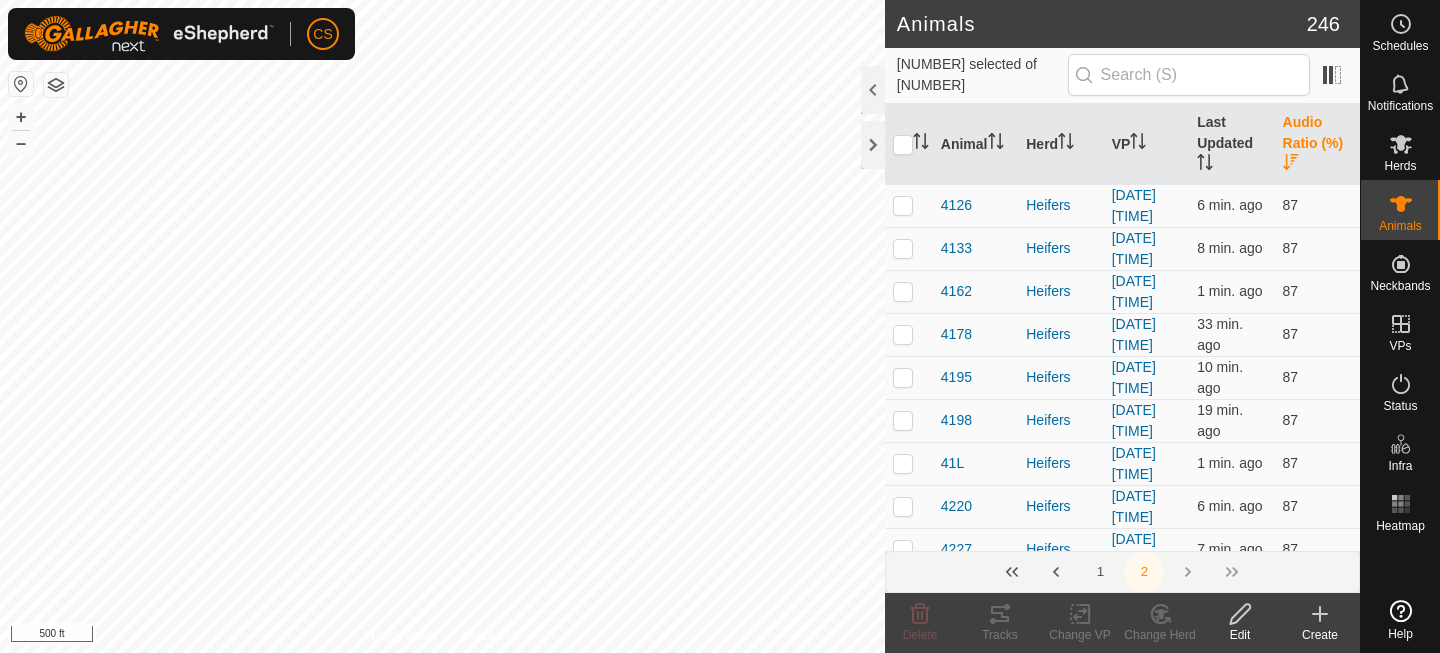 click on "1" at bounding box center [1100, 572] 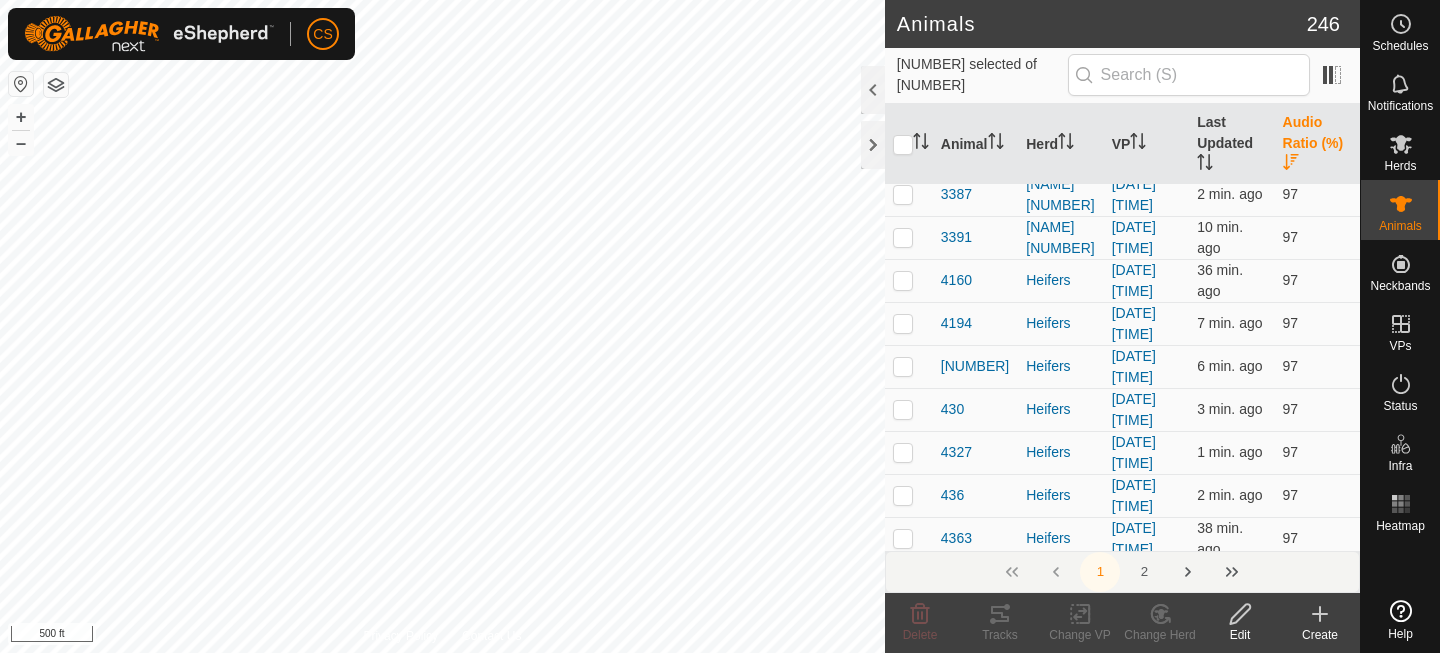 scroll, scrollTop: 0, scrollLeft: 0, axis: both 